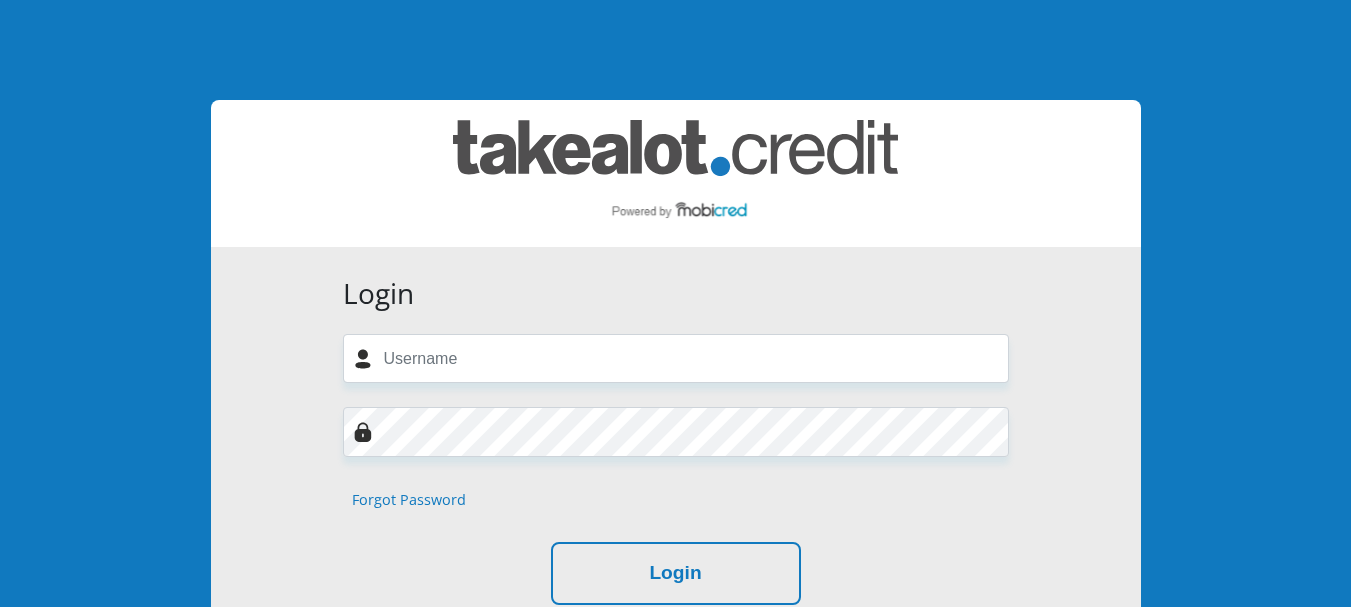 scroll, scrollTop: 0, scrollLeft: 0, axis: both 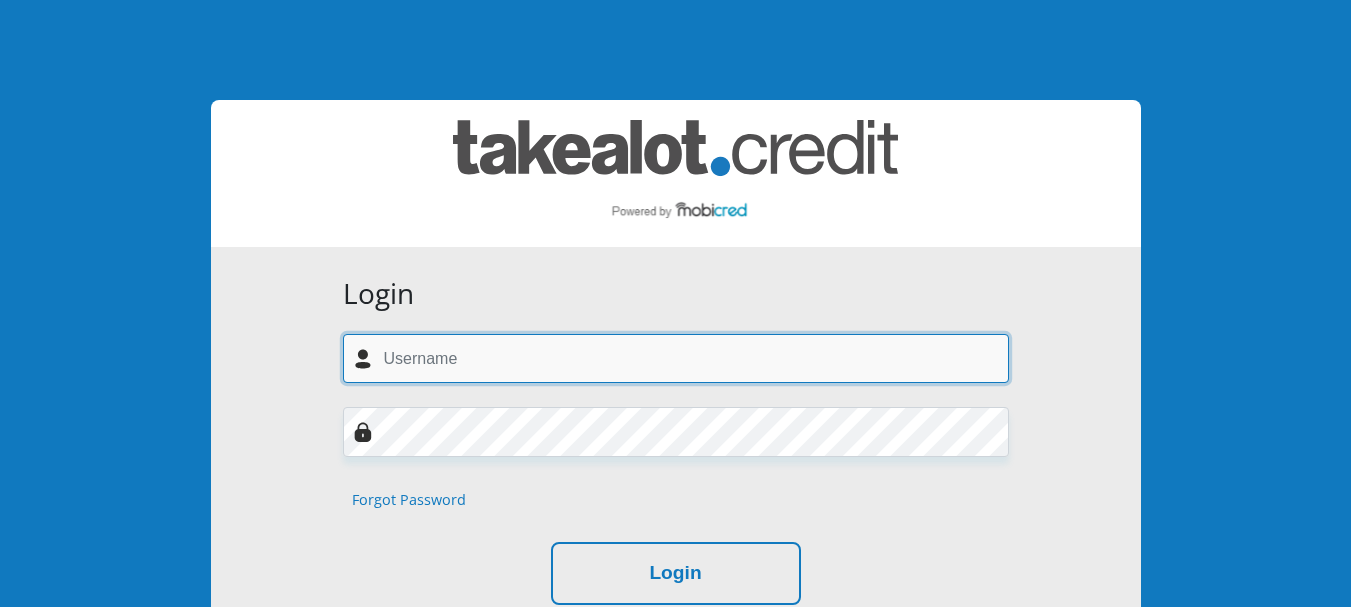 click at bounding box center [676, 358] 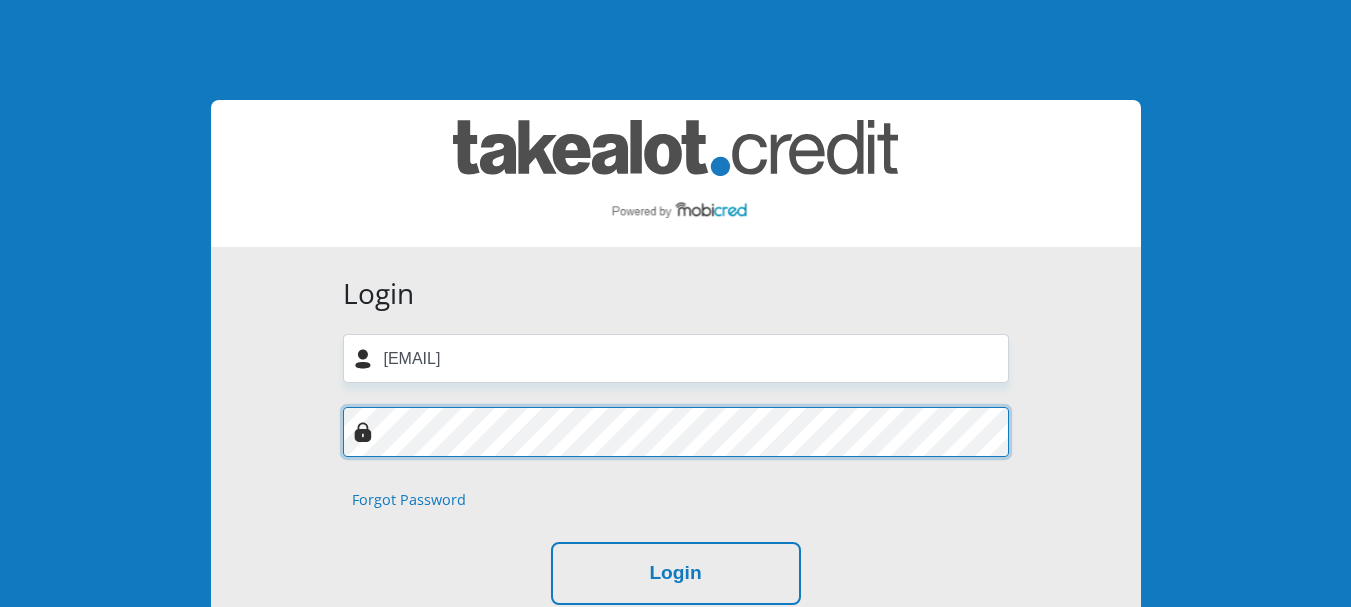 click on "Login" at bounding box center [676, 573] 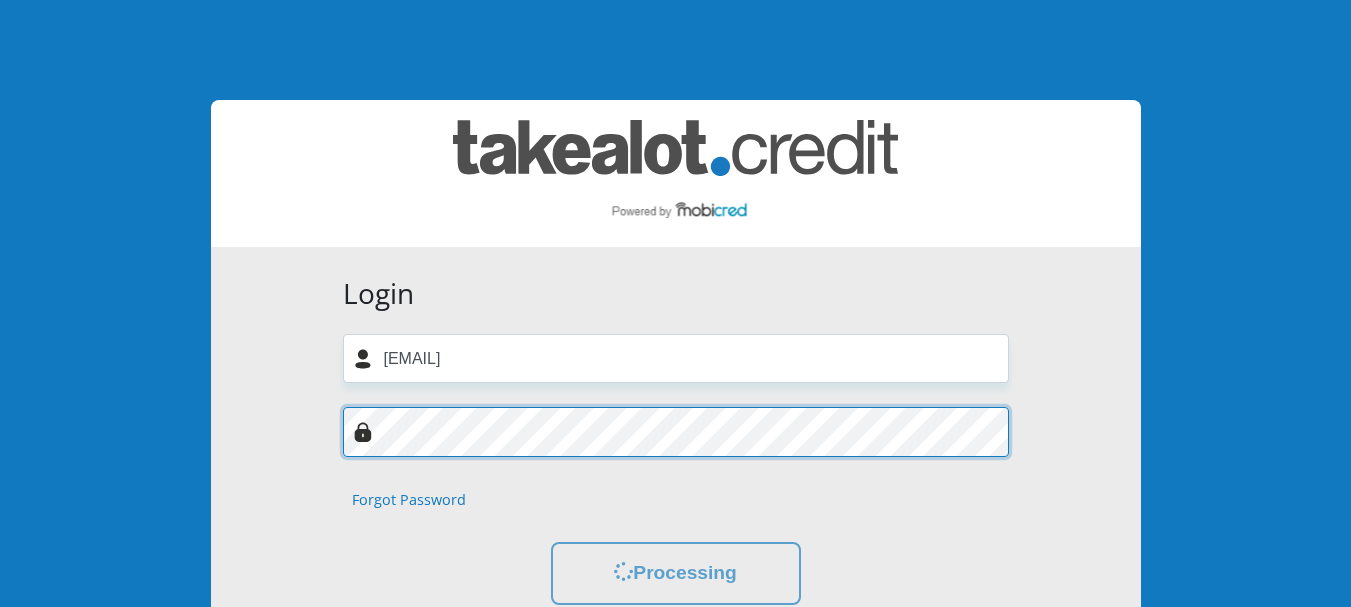 scroll, scrollTop: 0, scrollLeft: 0, axis: both 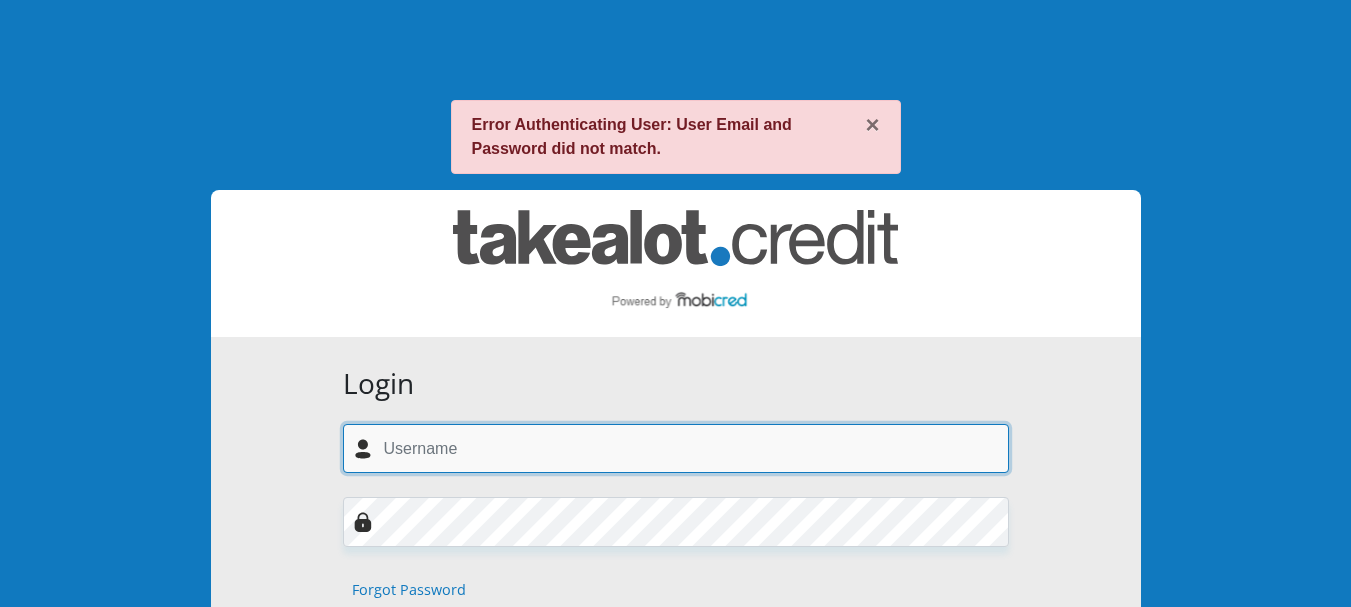 click at bounding box center [676, 448] 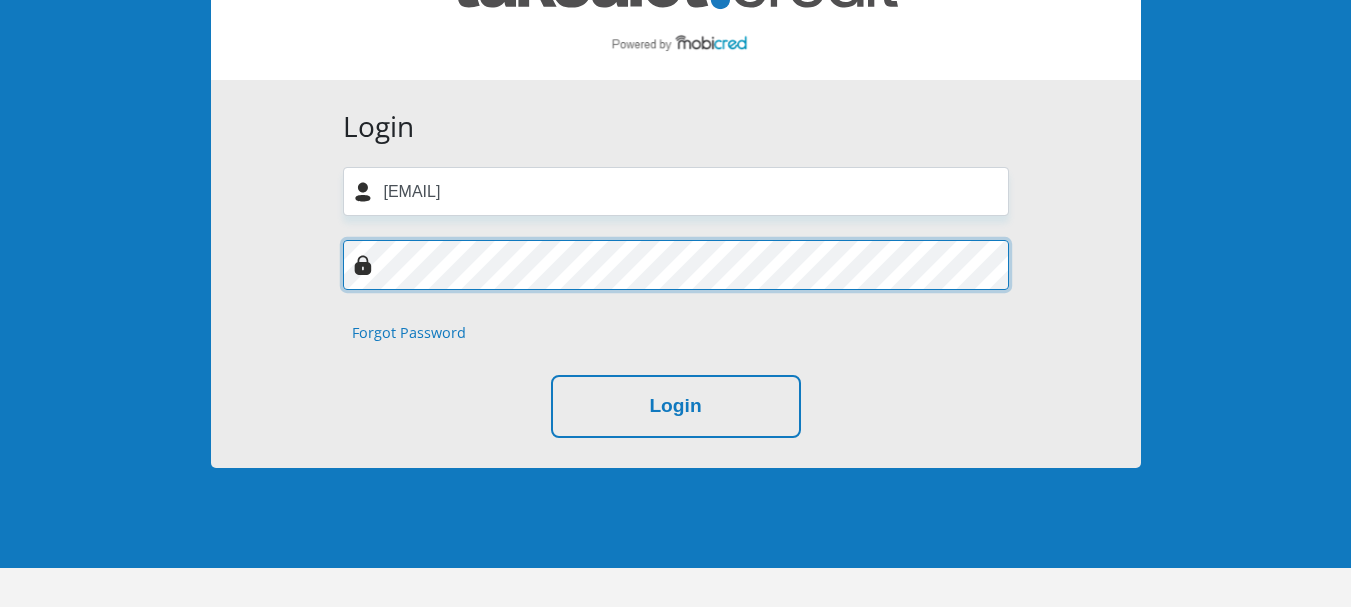 scroll, scrollTop: 332, scrollLeft: 0, axis: vertical 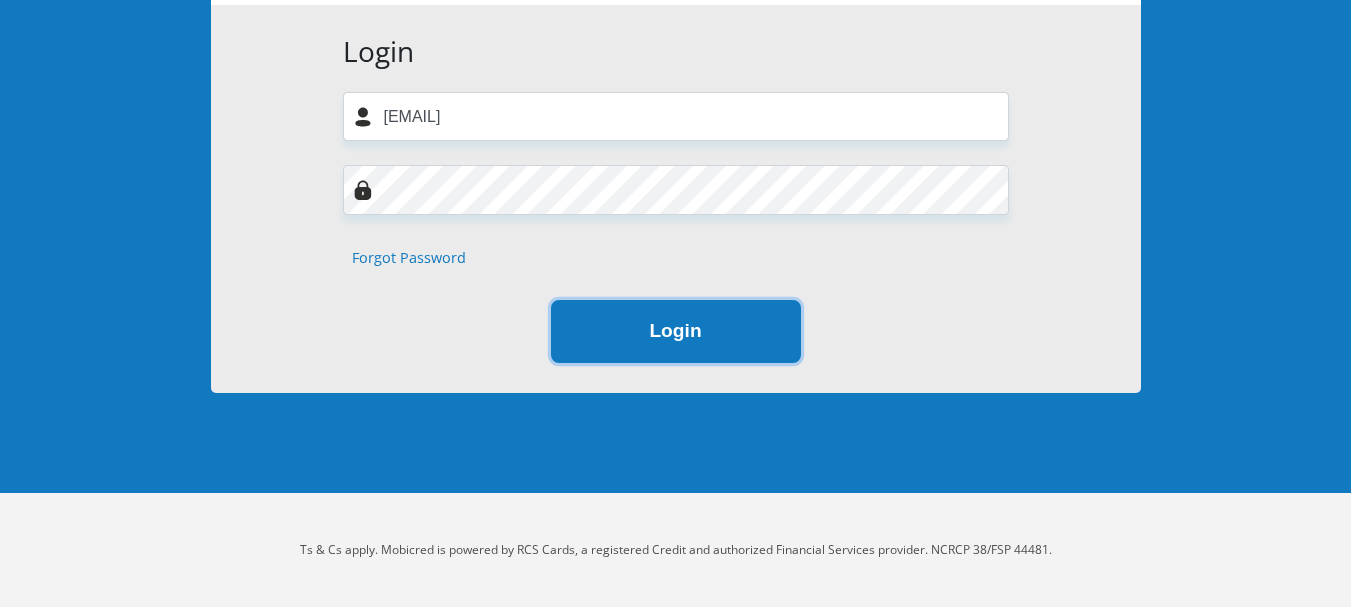 click on "Login" at bounding box center (676, 331) 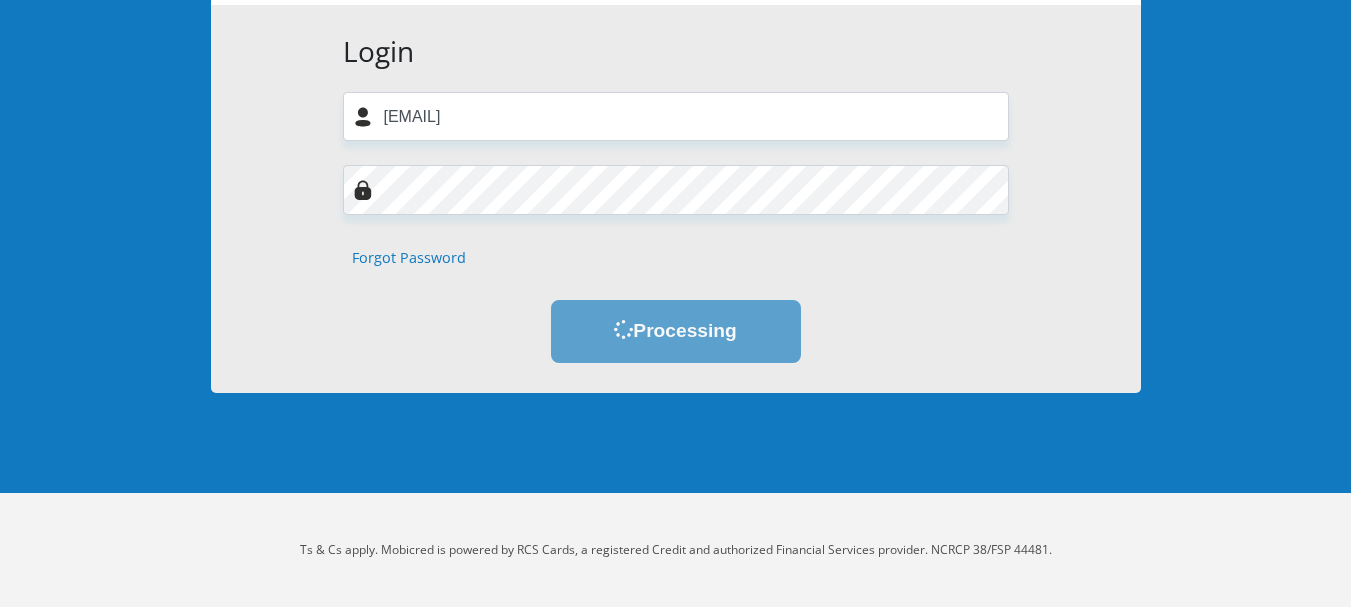 scroll, scrollTop: 0, scrollLeft: 0, axis: both 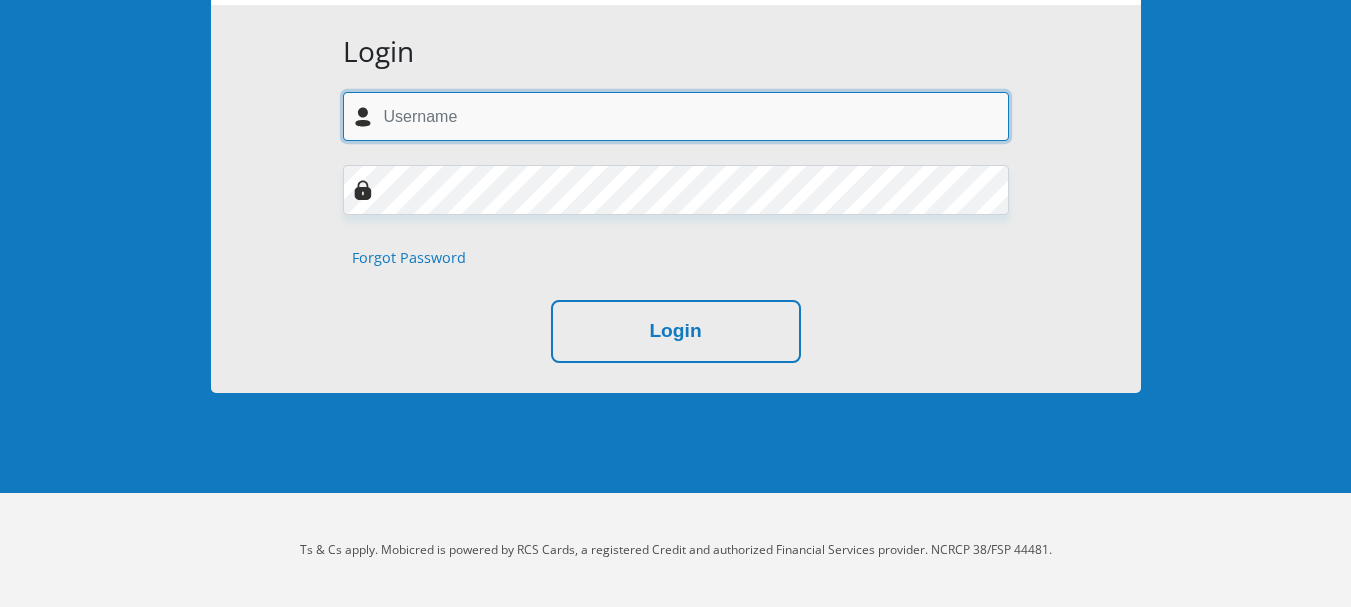 click at bounding box center (676, 116) 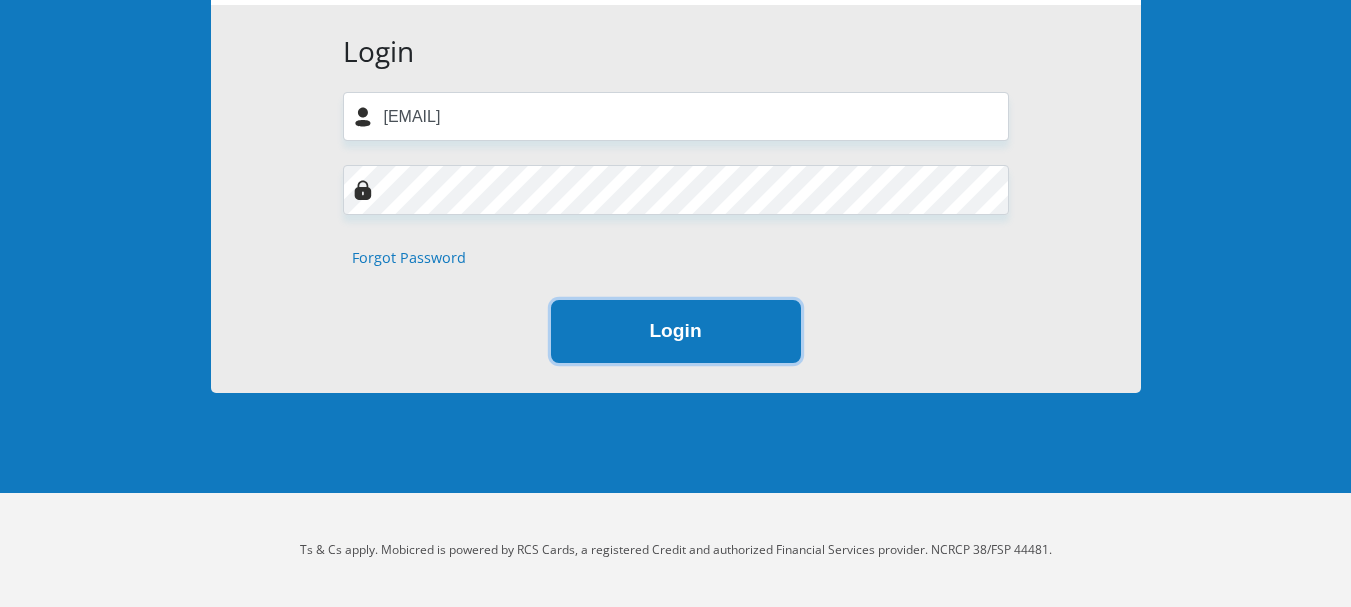 click on "Login" at bounding box center [676, 331] 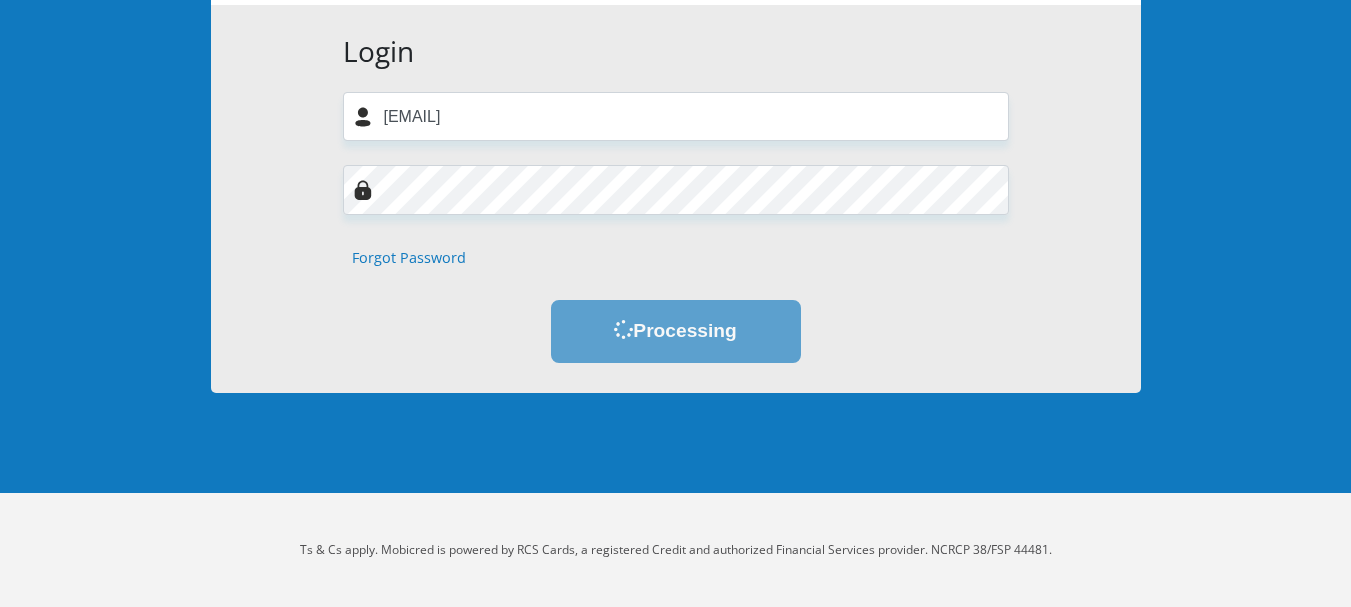 scroll, scrollTop: 0, scrollLeft: 0, axis: both 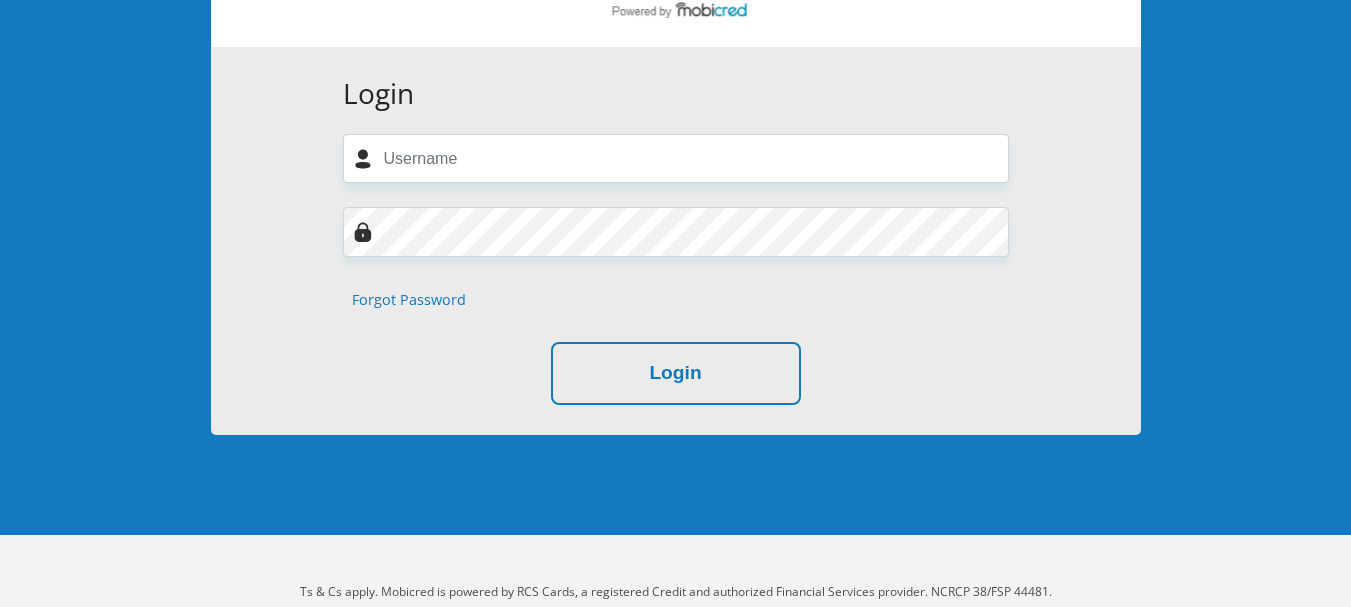 click on "Forgot Password" at bounding box center (409, 300) 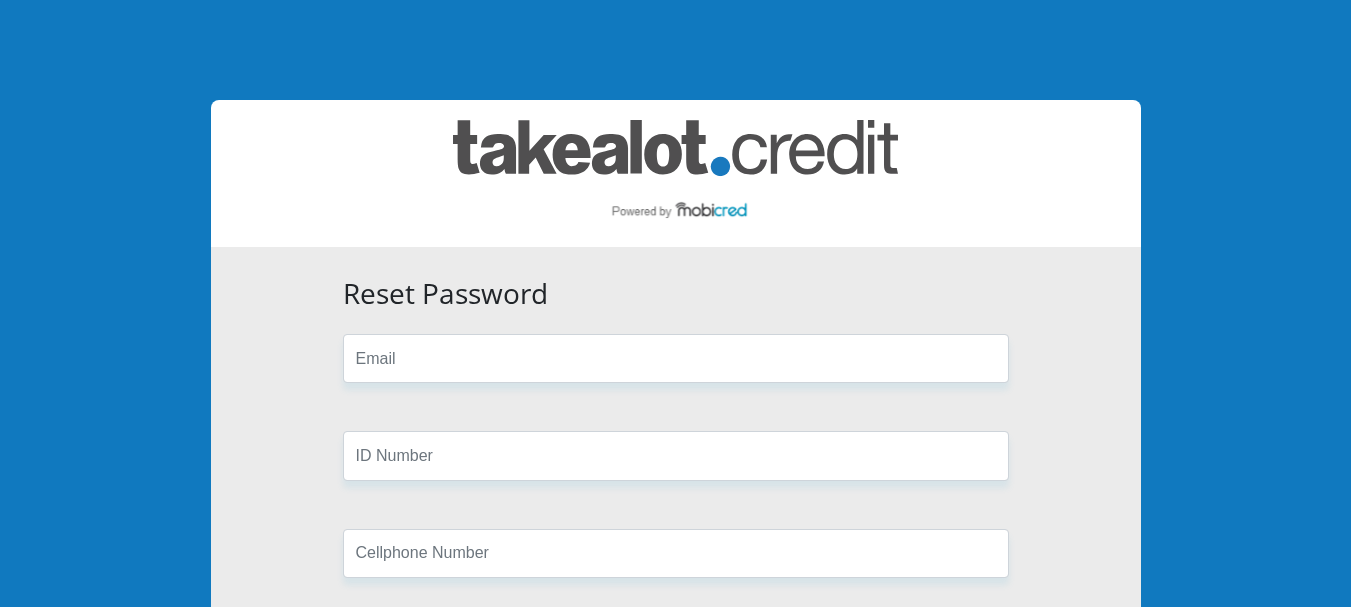 scroll, scrollTop: 0, scrollLeft: 0, axis: both 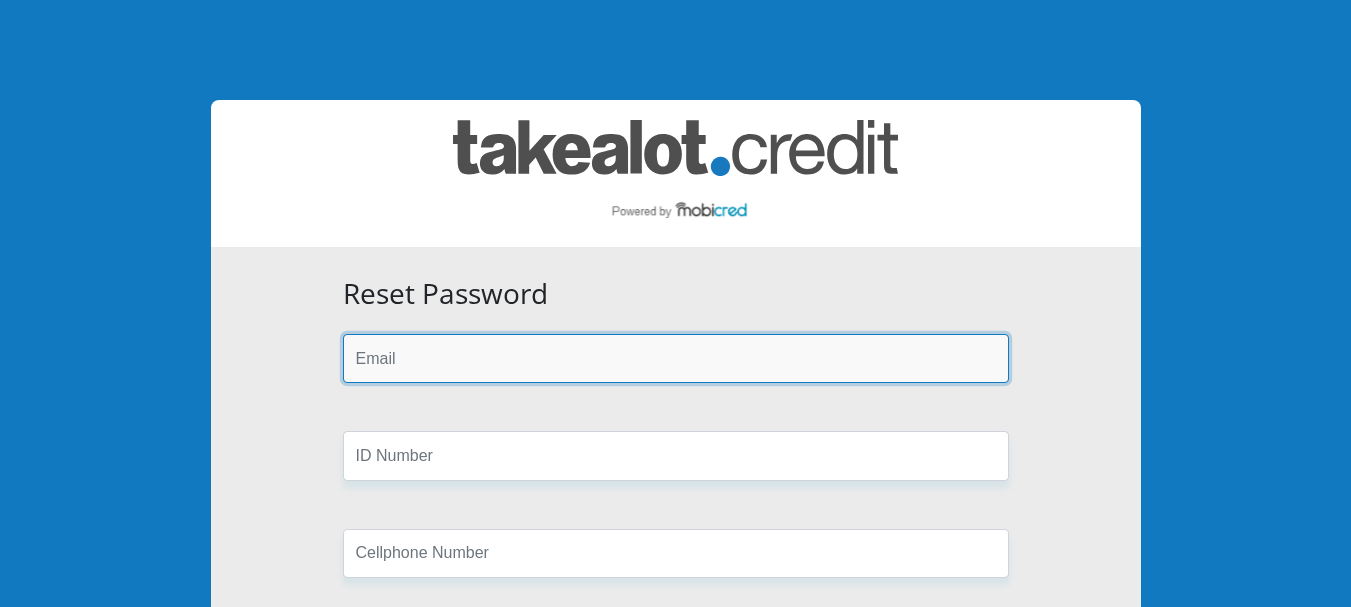 click at bounding box center [676, 358] 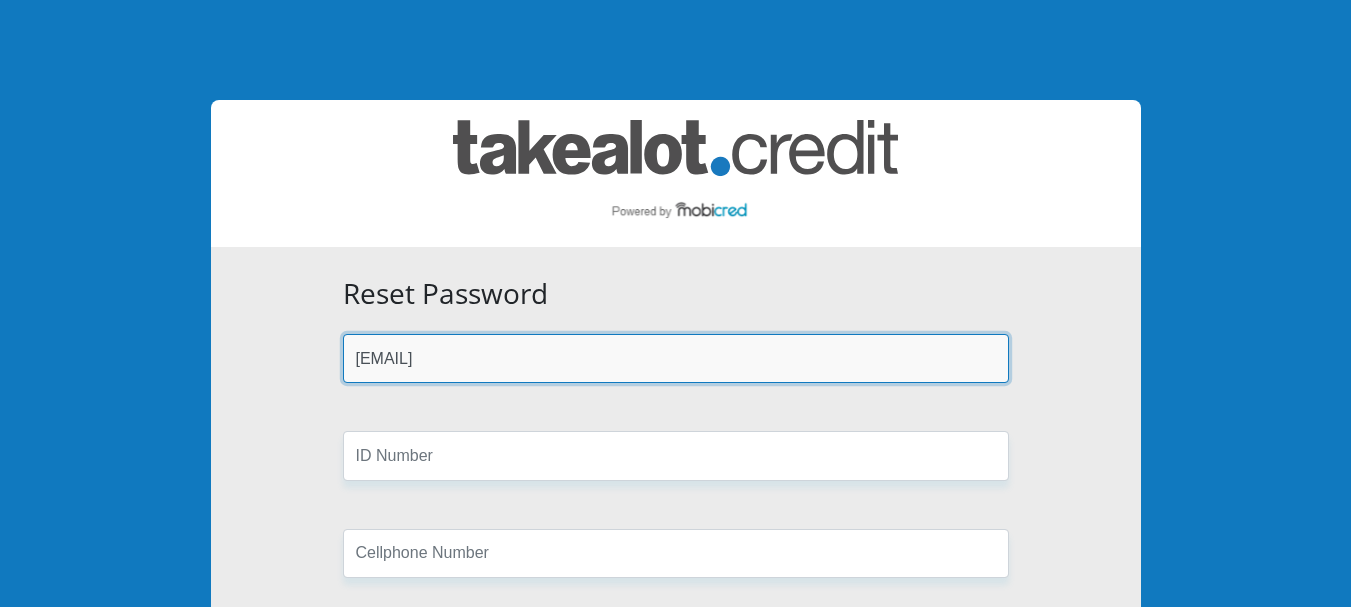 type on "[LAST]" 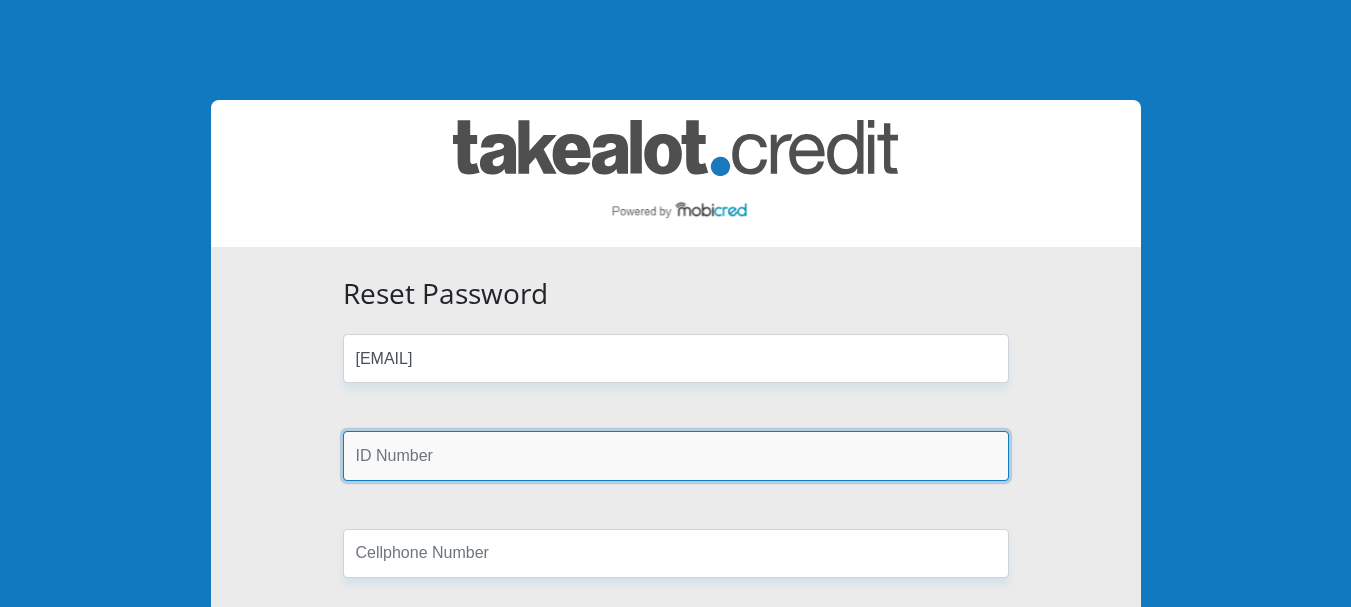 click at bounding box center (676, 455) 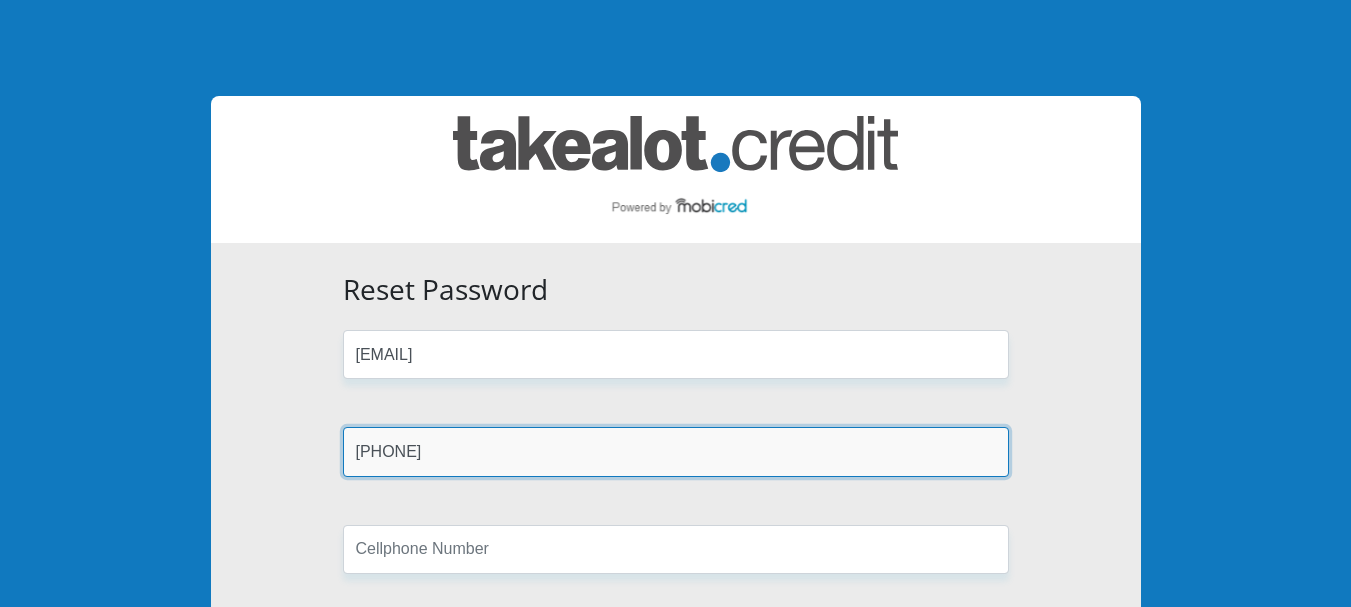 scroll, scrollTop: 423, scrollLeft: 0, axis: vertical 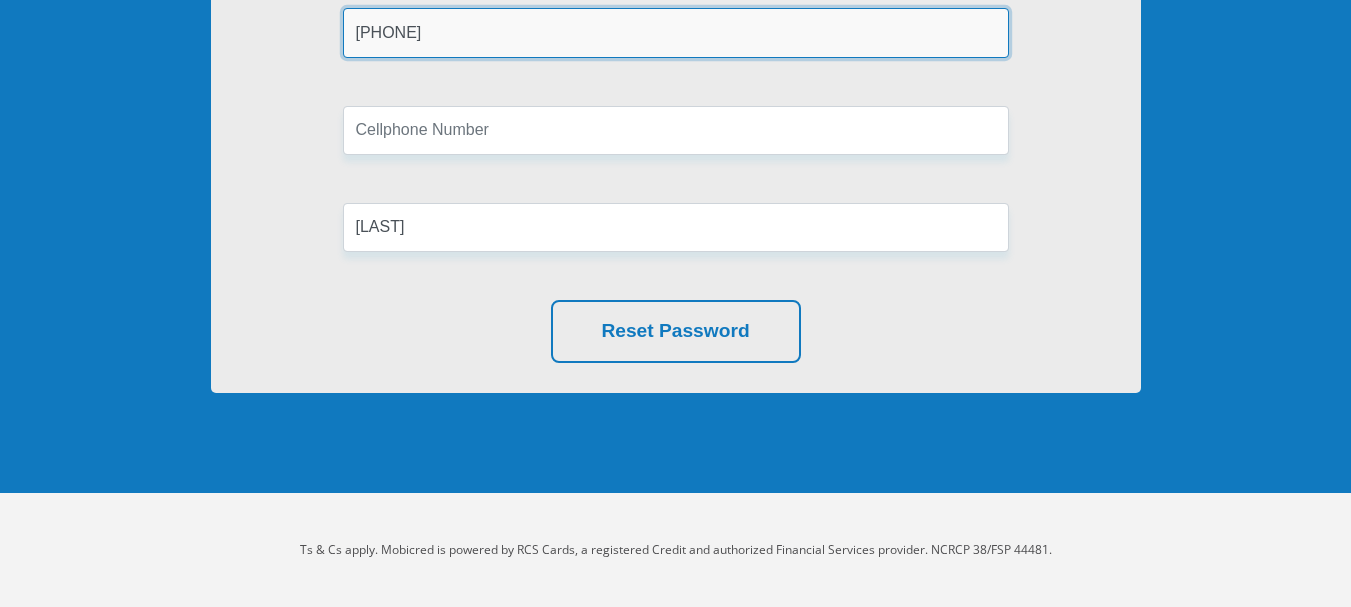 type on "[PHONE]" 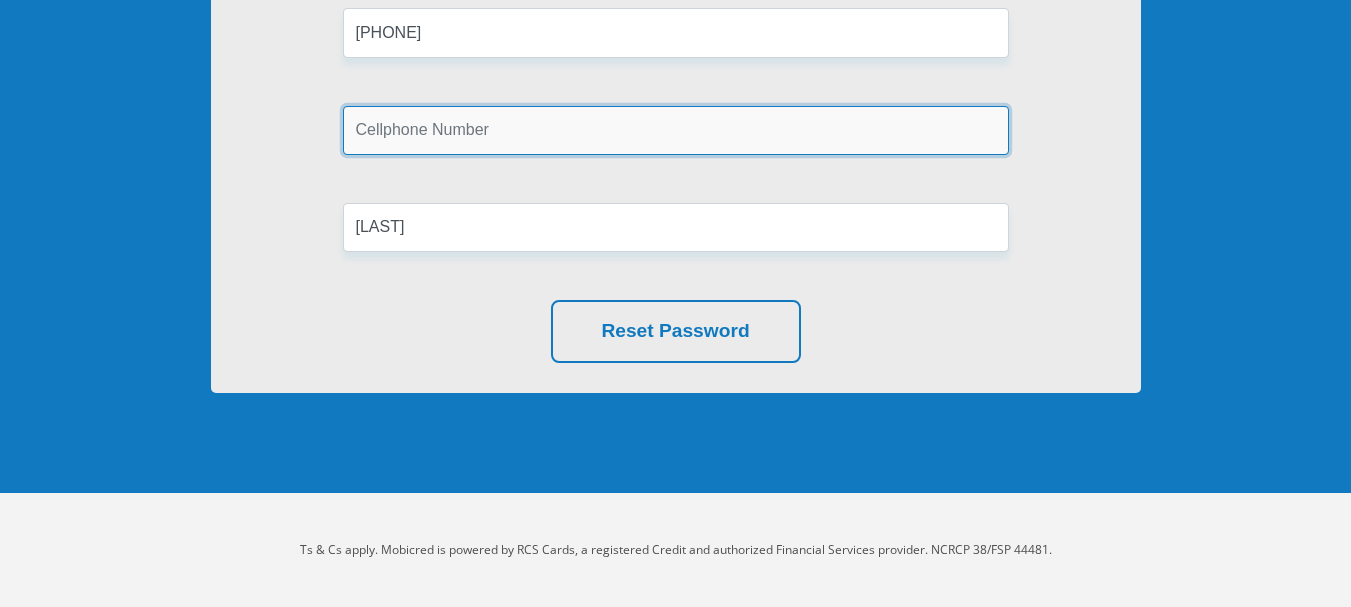 click at bounding box center [676, 130] 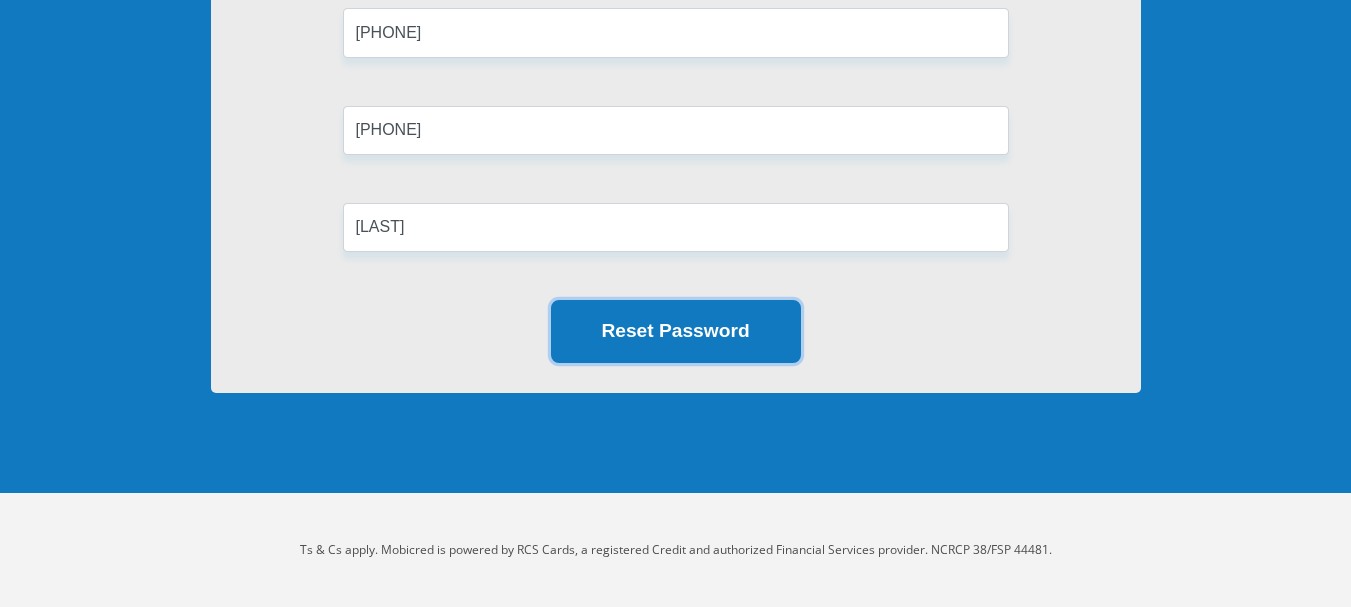 click on "Reset Password" at bounding box center (676, 331) 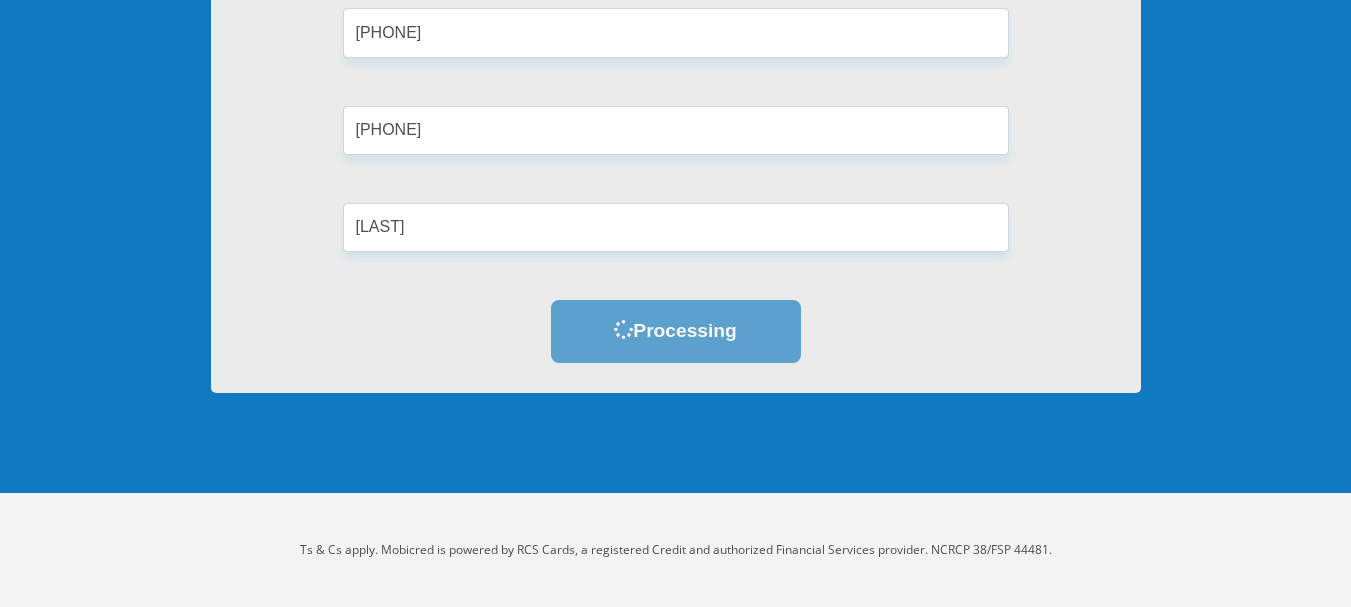 scroll, scrollTop: 0, scrollLeft: 0, axis: both 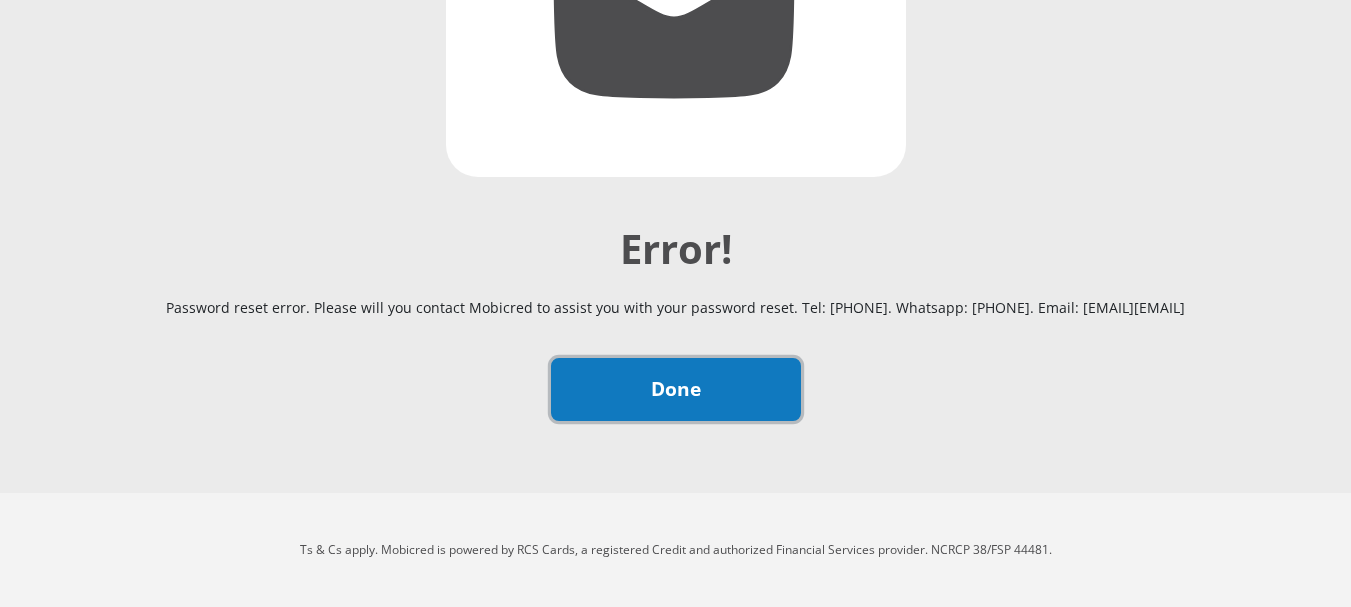 click on "Done" at bounding box center [676, 389] 